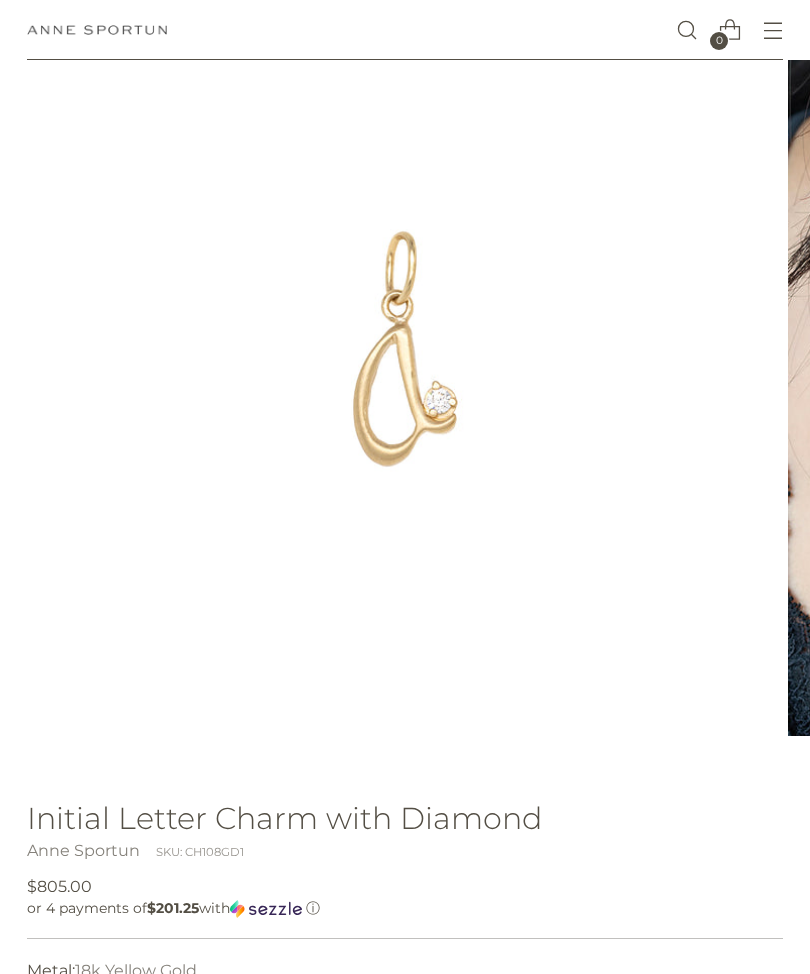 scroll, scrollTop: 0, scrollLeft: 0, axis: both 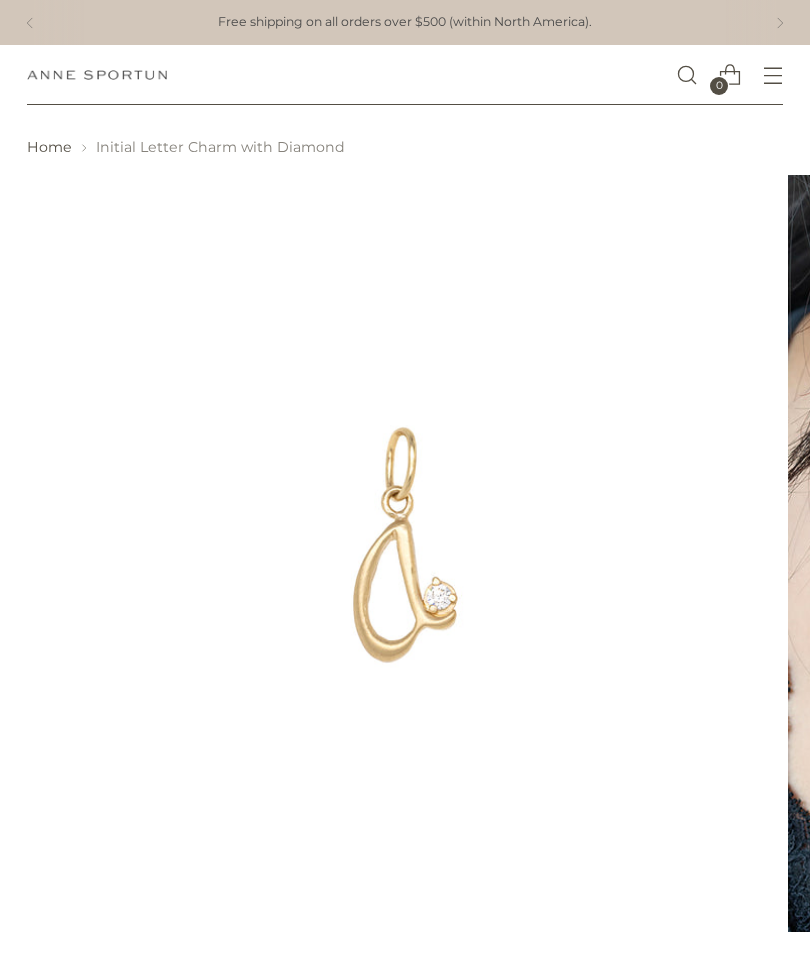 click 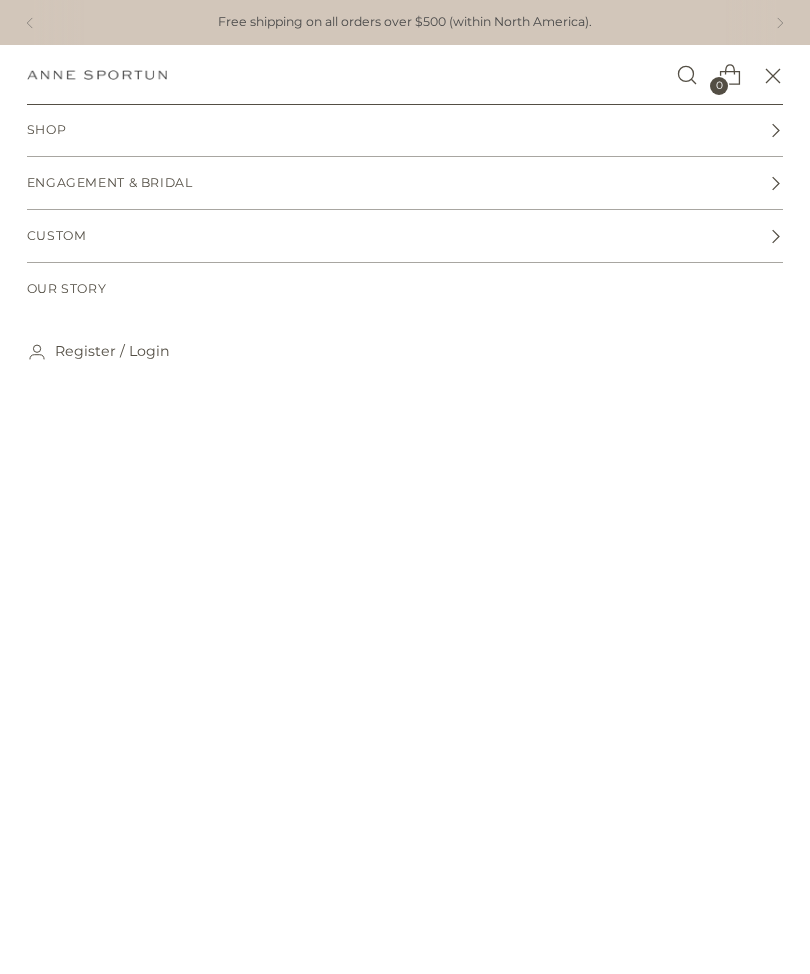 click on "Shop" at bounding box center [405, 130] 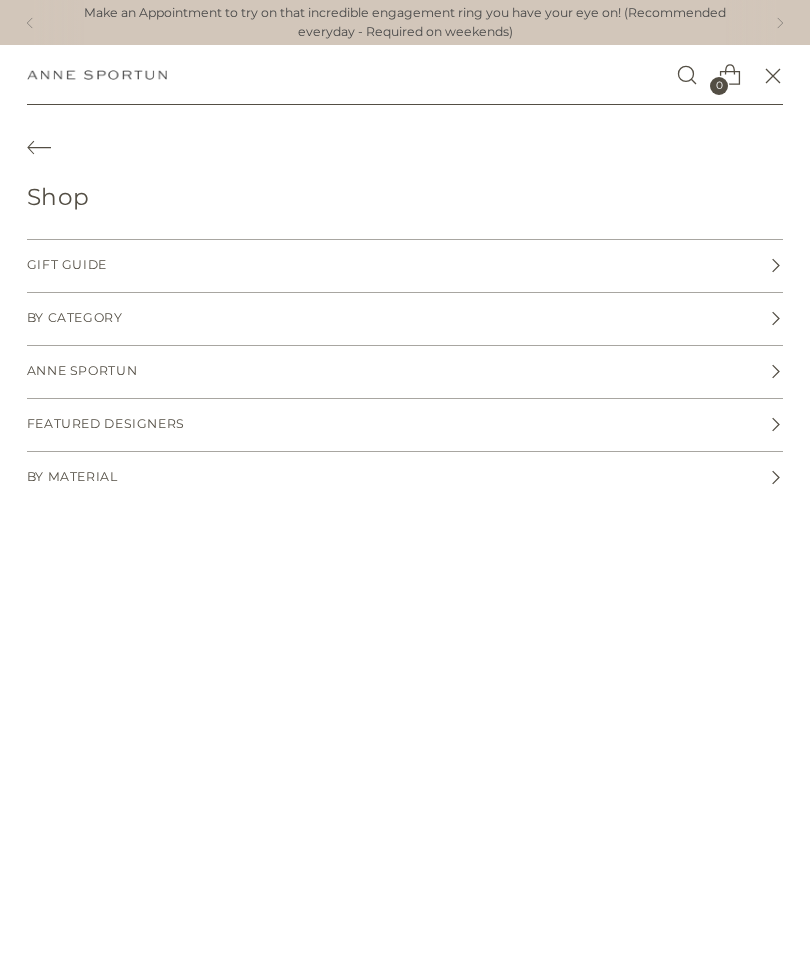 click 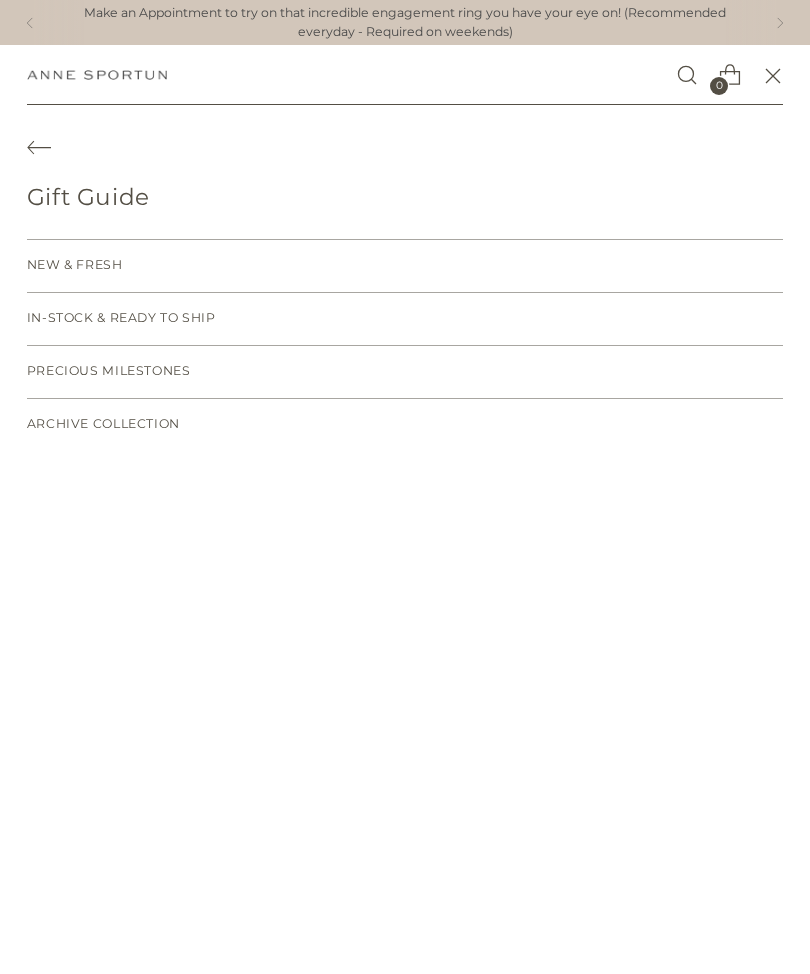 click on "In-Stock & Ready to Ship" at bounding box center [121, 318] 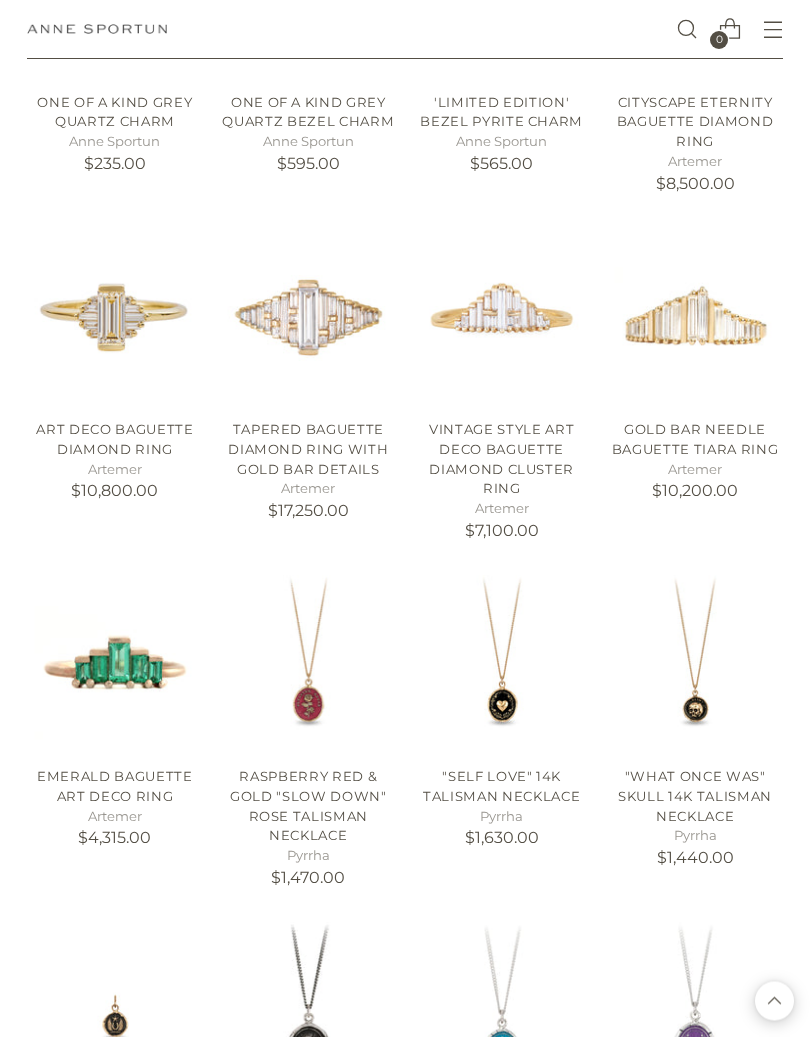 scroll, scrollTop: 1403, scrollLeft: 0, axis: vertical 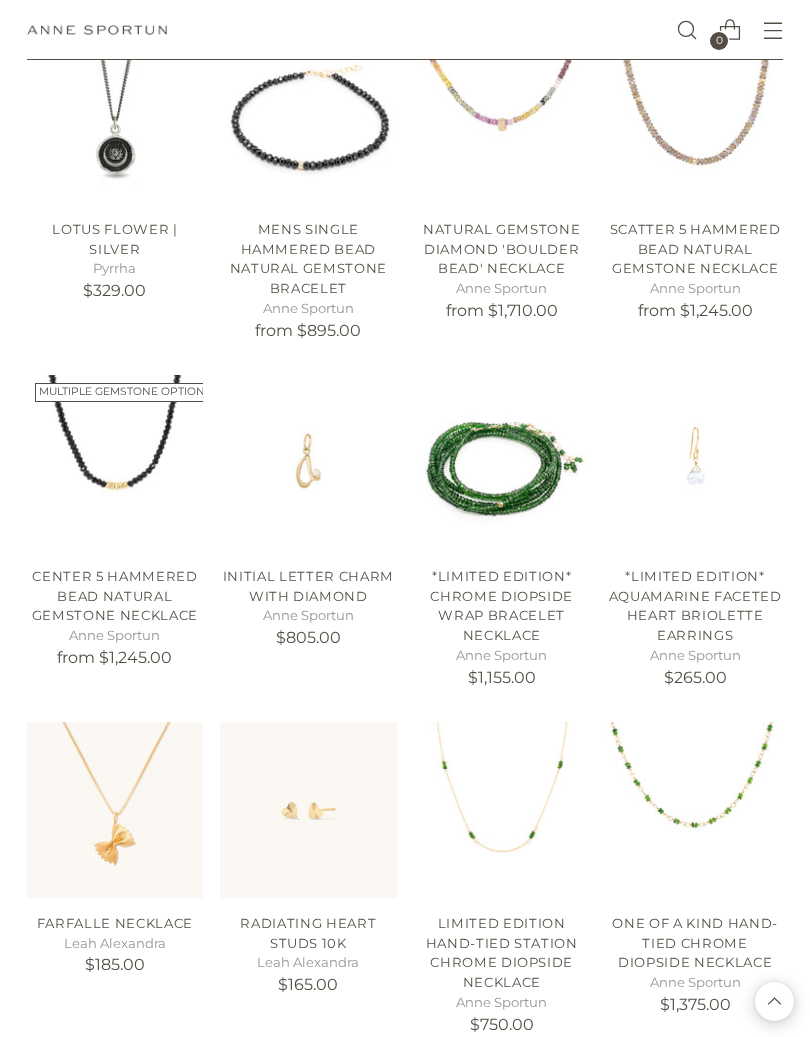 click at bounding box center (695, 810) 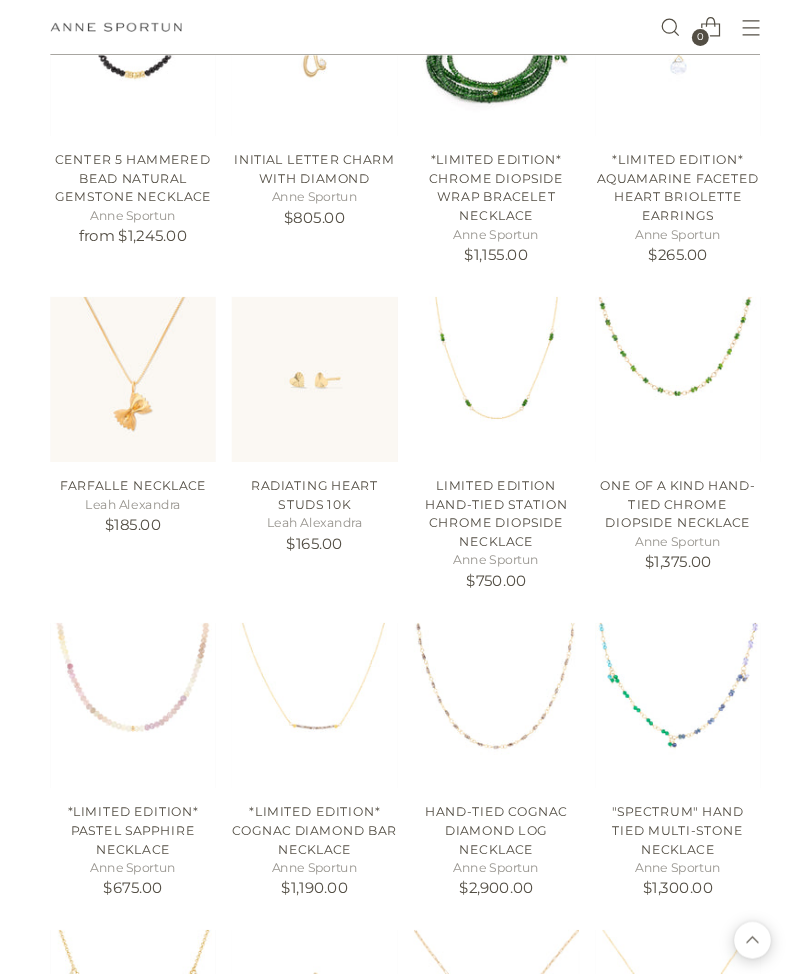 scroll, scrollTop: 3357, scrollLeft: 0, axis: vertical 